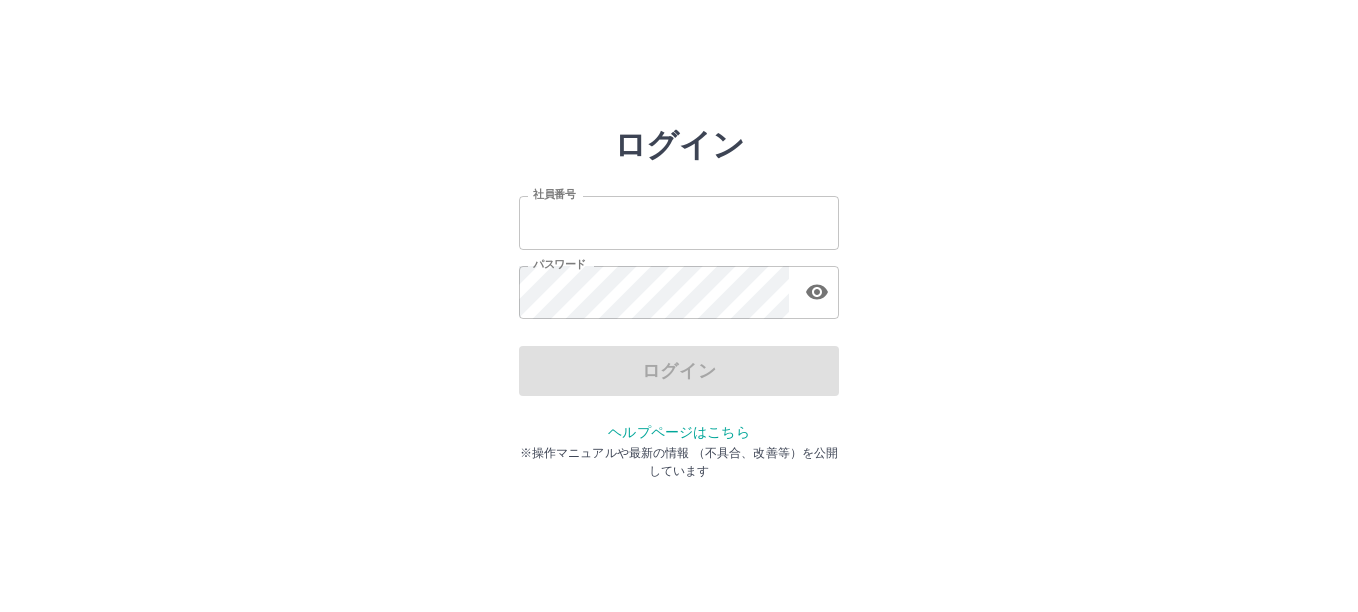 scroll, scrollTop: 0, scrollLeft: 0, axis: both 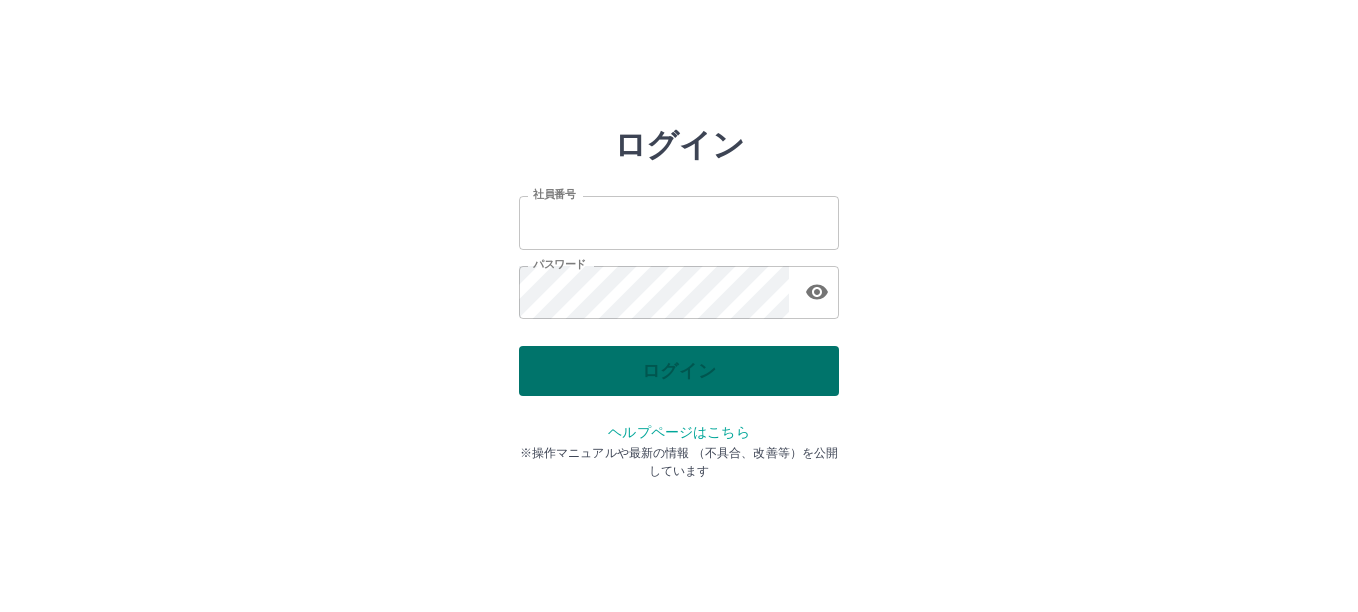 type on "*******" 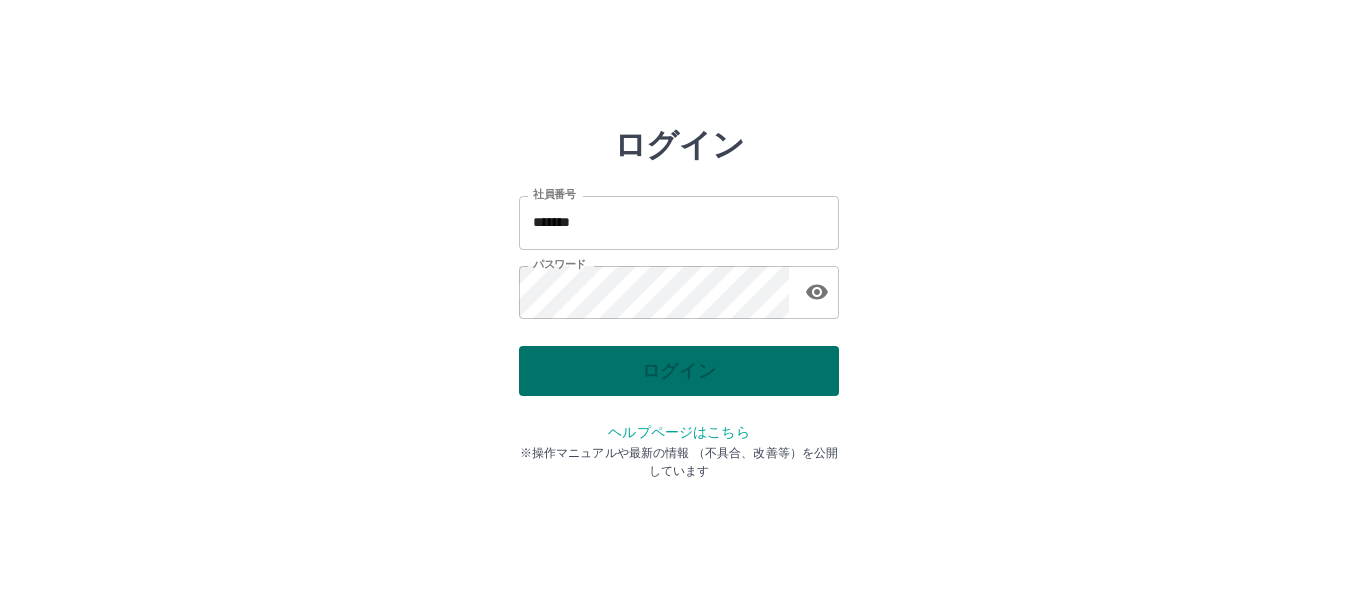 click on "ログイン" at bounding box center [679, 371] 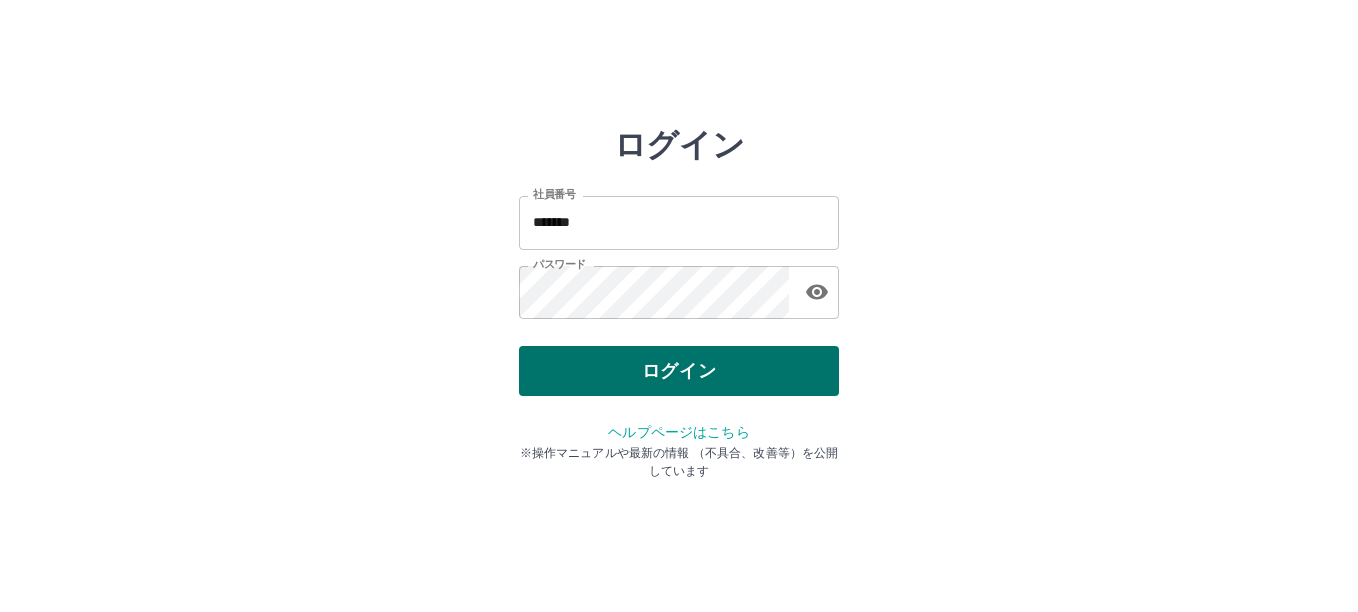 click on "ログイン" at bounding box center [679, 371] 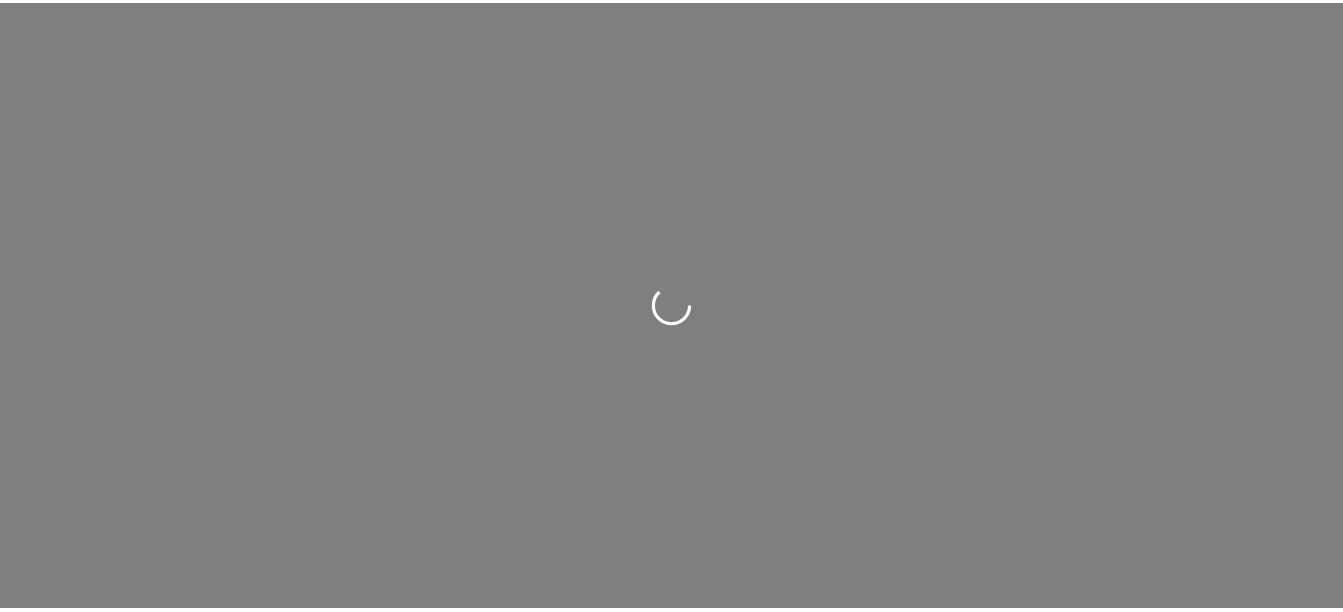 scroll, scrollTop: 0, scrollLeft: 0, axis: both 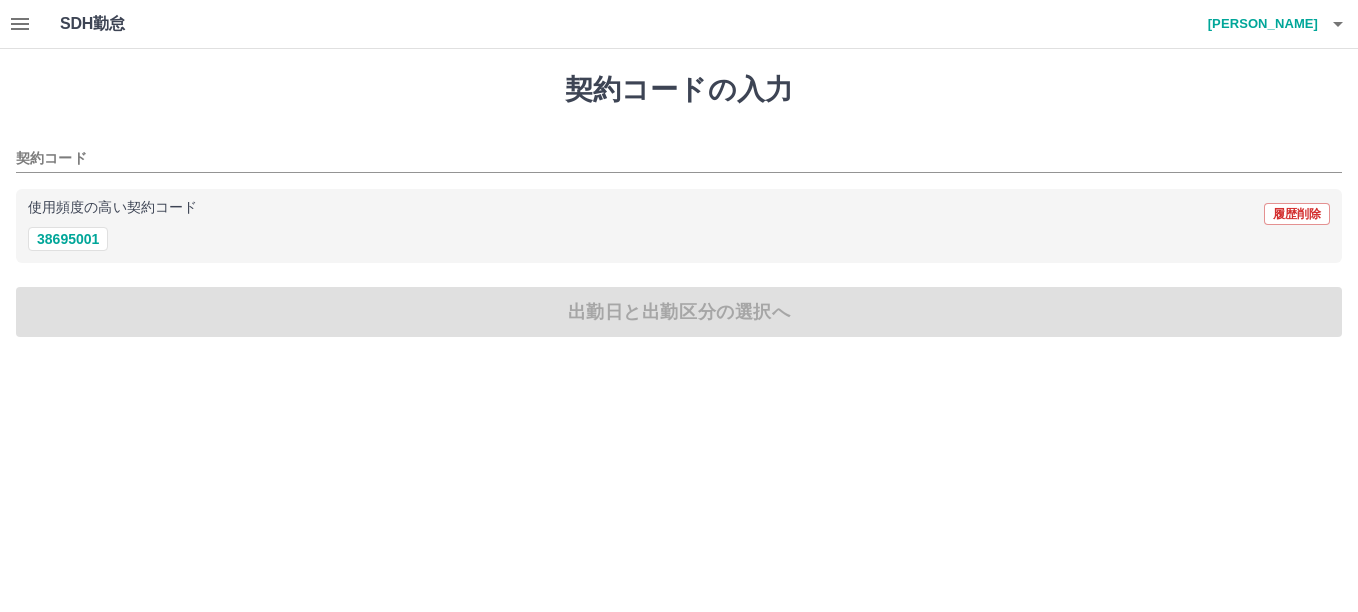 click on "契約コードの入力 契約コード 使用頻度の高い契約コード 履歴削除 38695001 出勤日と出勤区分の選択へ" at bounding box center [679, 205] 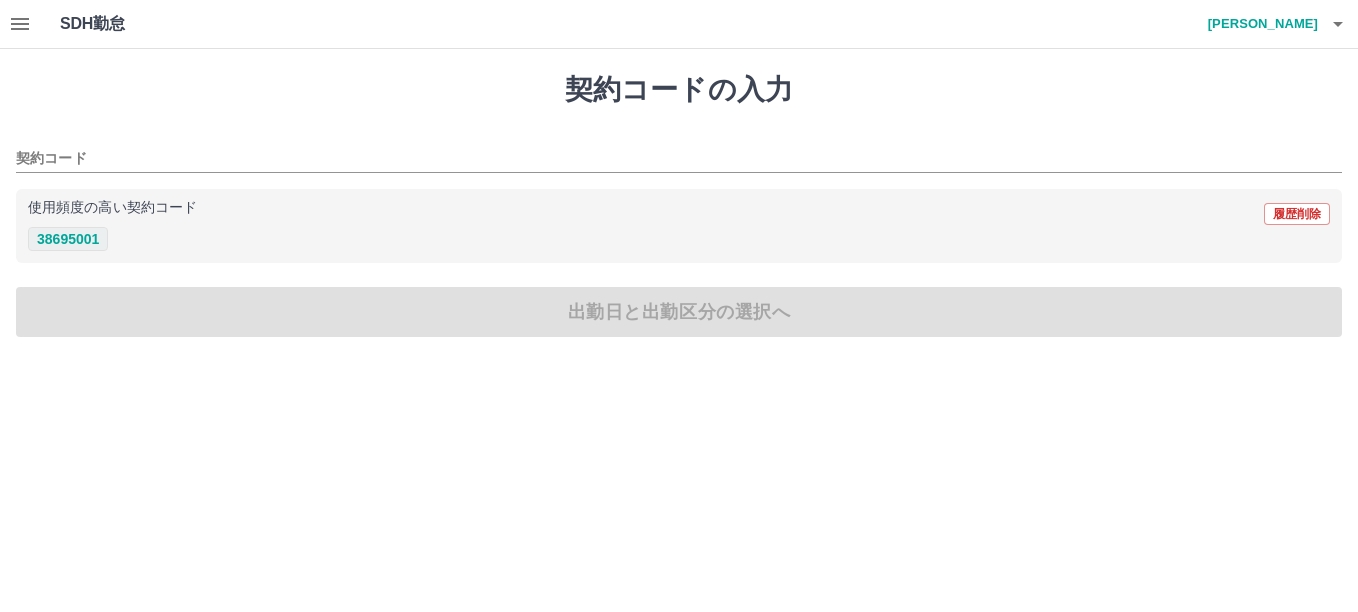 click on "38695001" at bounding box center [68, 239] 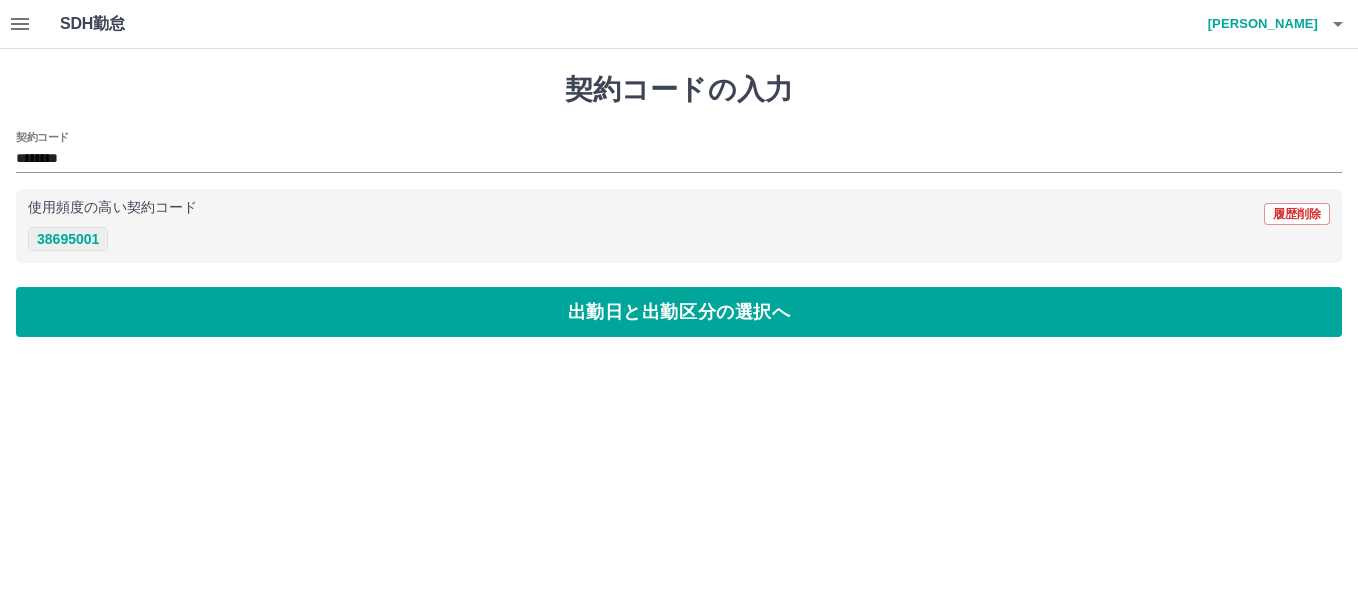 type on "********" 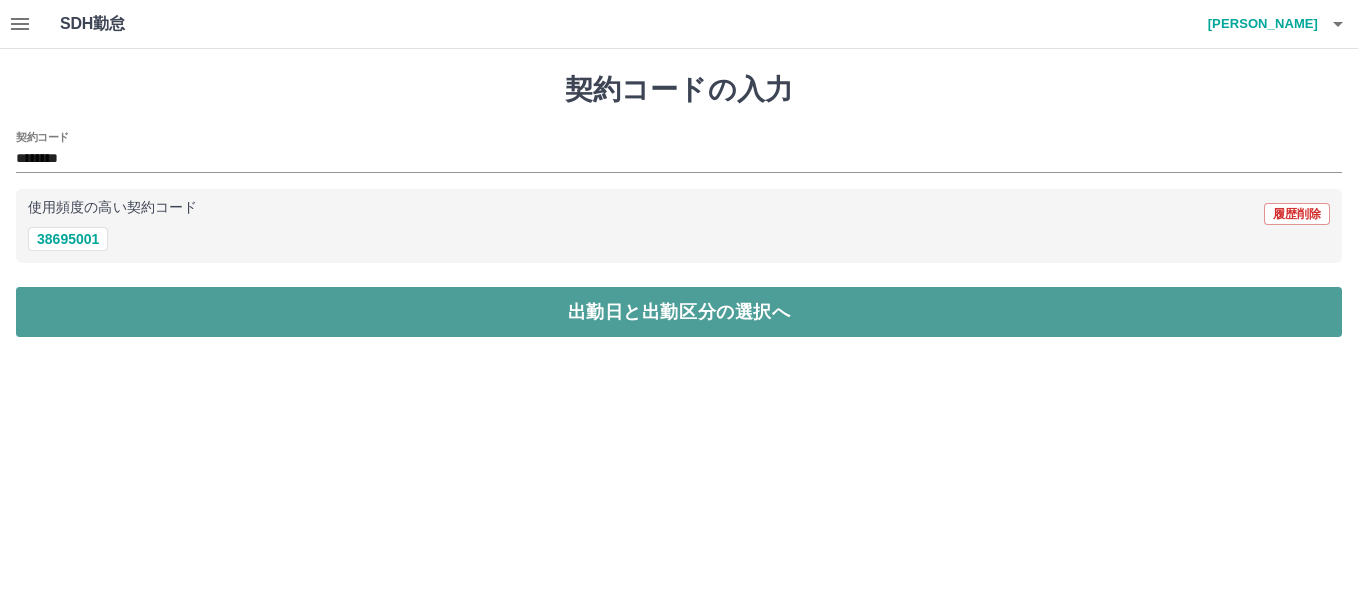 click on "出勤日と出勤区分の選択へ" at bounding box center (679, 312) 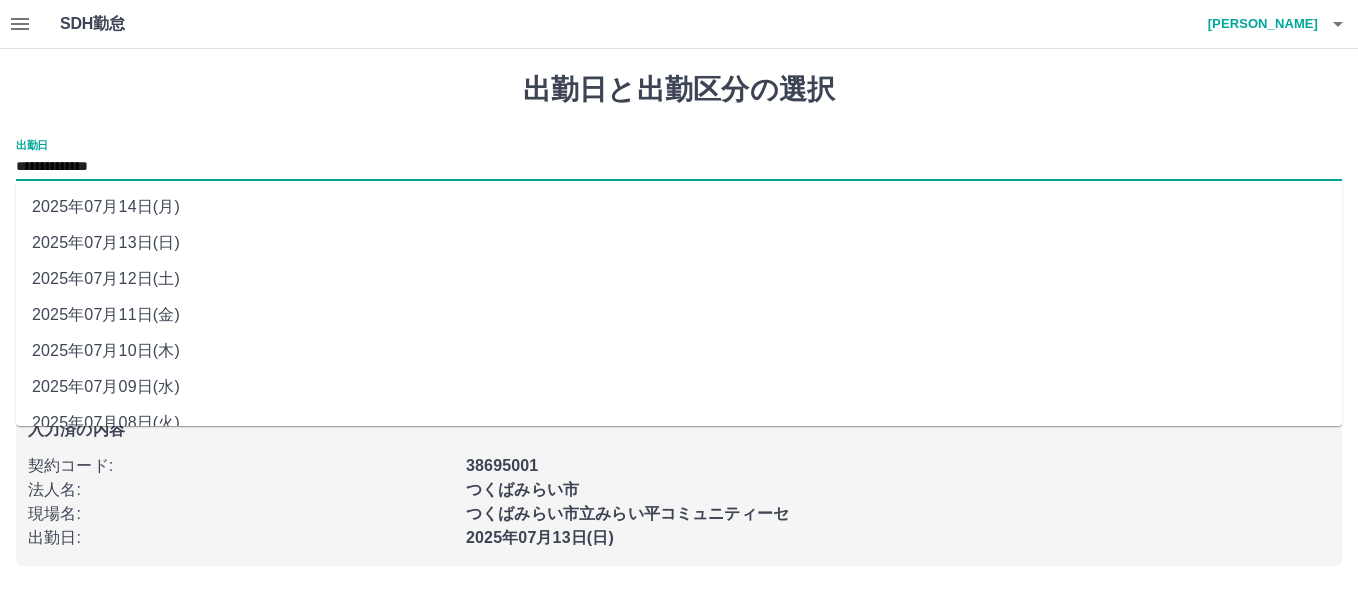 click on "**********" at bounding box center [679, 167] 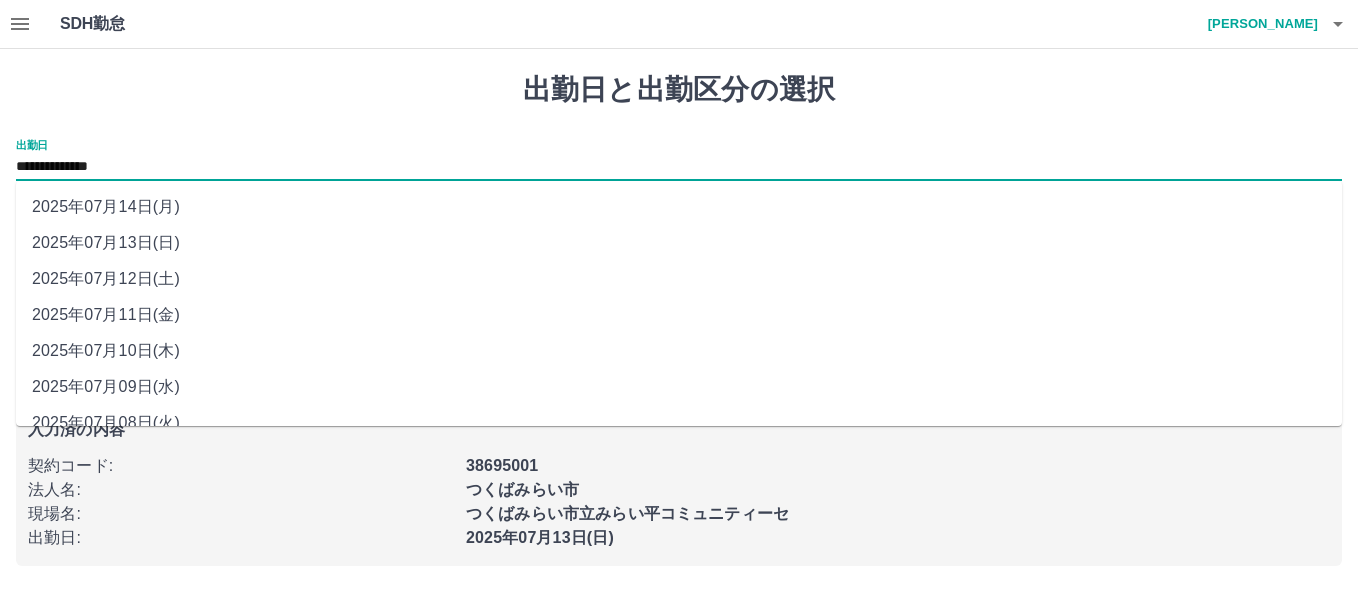 drag, startPoint x: 81, startPoint y: 167, endPoint x: 112, endPoint y: 318, distance: 154.14928 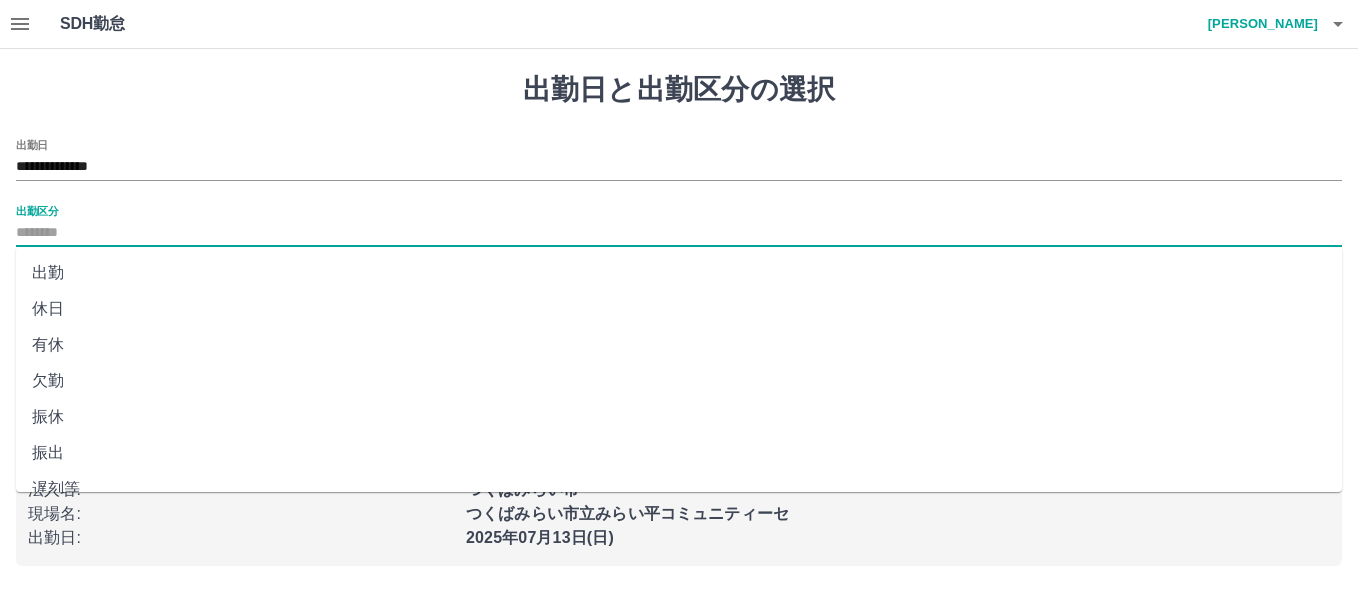 click on "出勤区分" at bounding box center [679, 233] 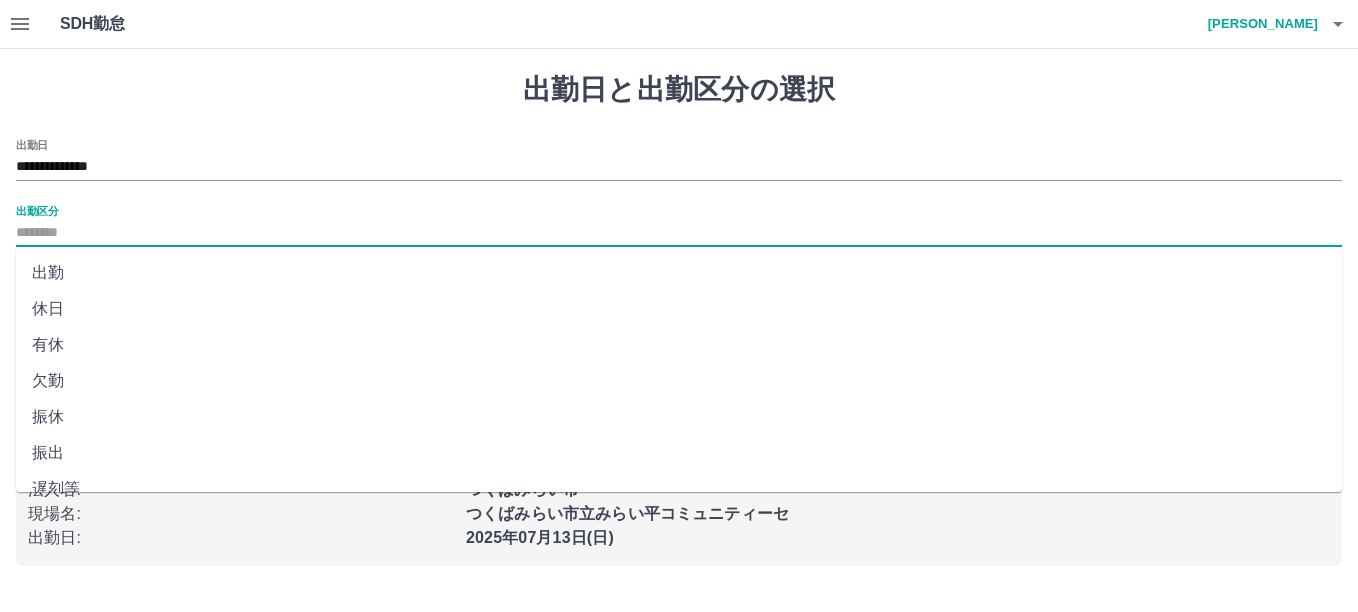 click on "出勤" at bounding box center (679, 273) 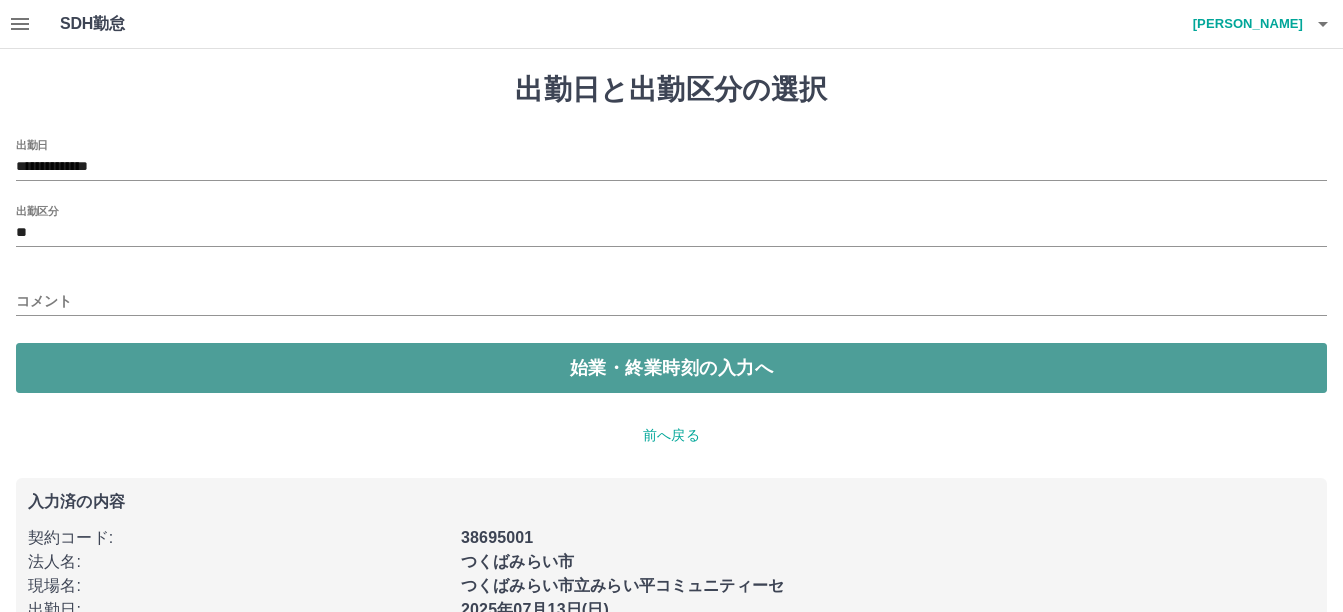 click on "始業・終業時刻の入力へ" at bounding box center [671, 368] 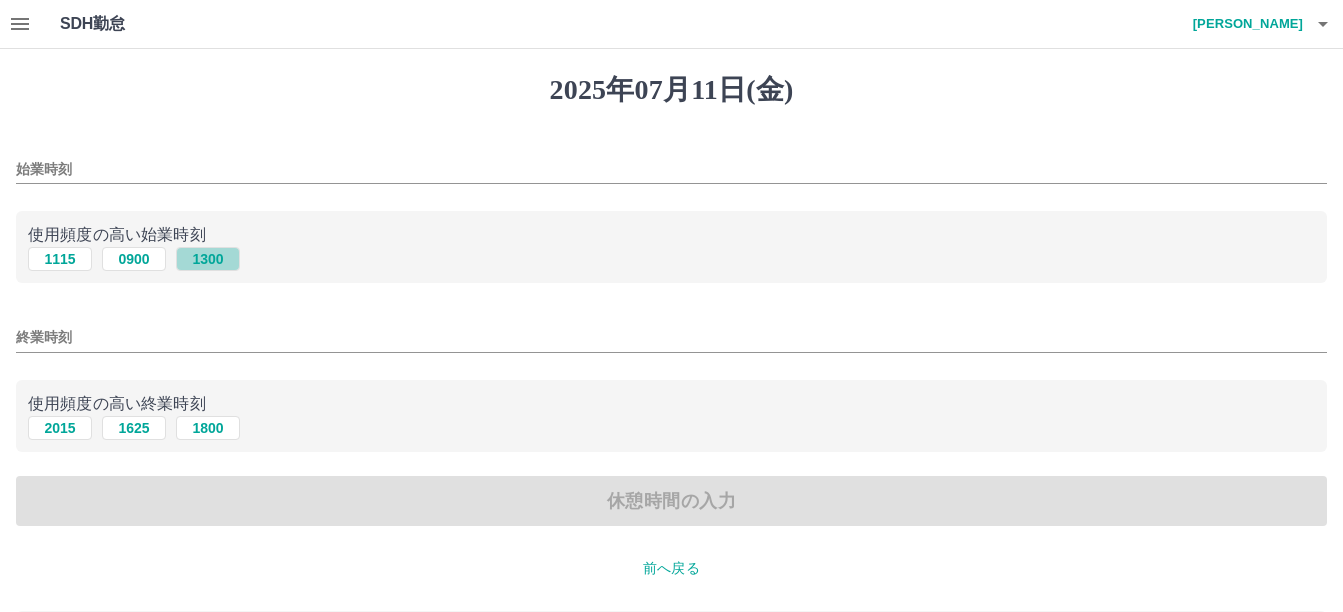 click on "1300" at bounding box center (208, 259) 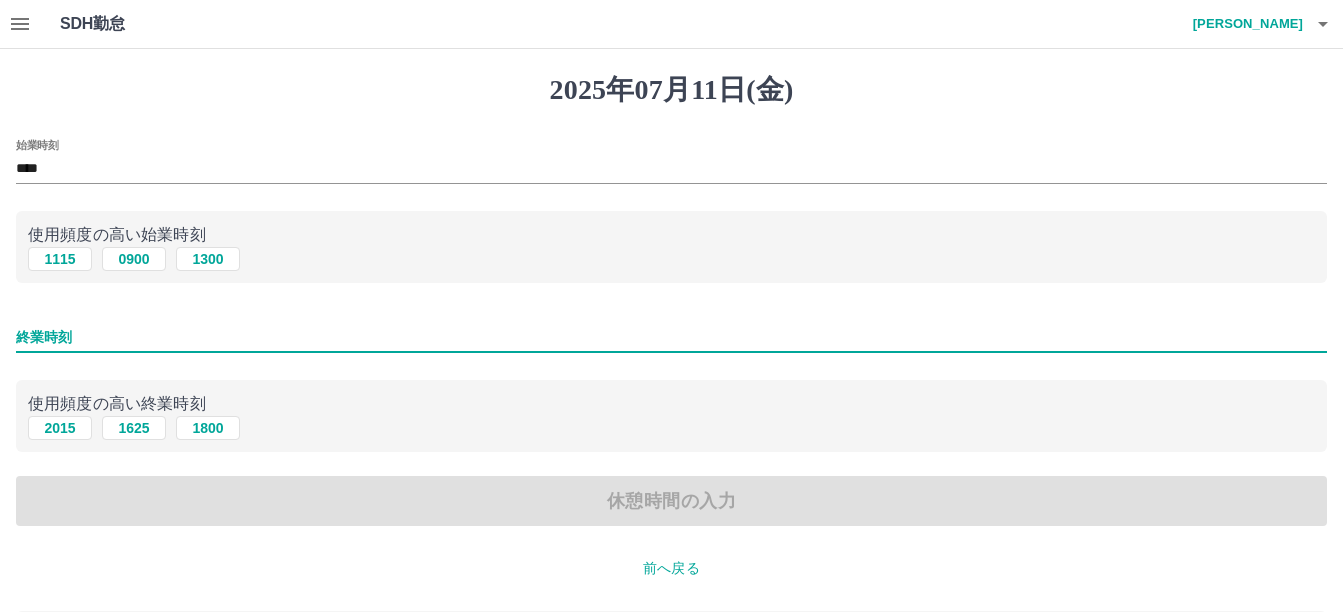 click on "終業時刻" at bounding box center (671, 337) 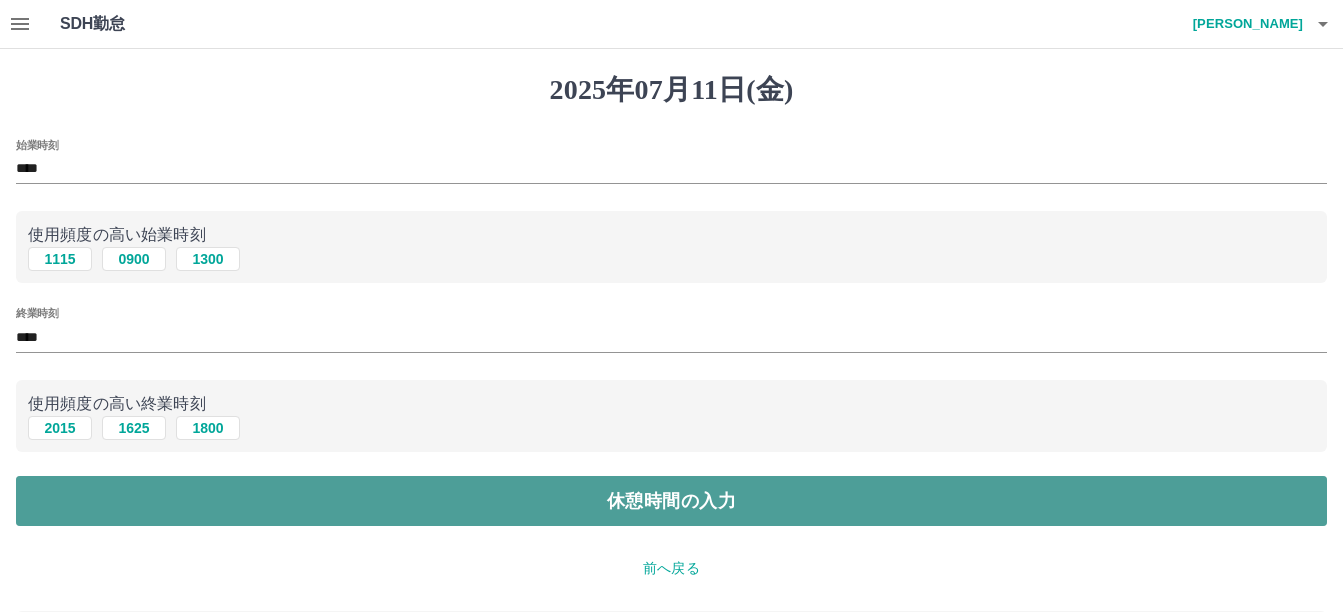 click on "休憩時間の入力" at bounding box center (671, 501) 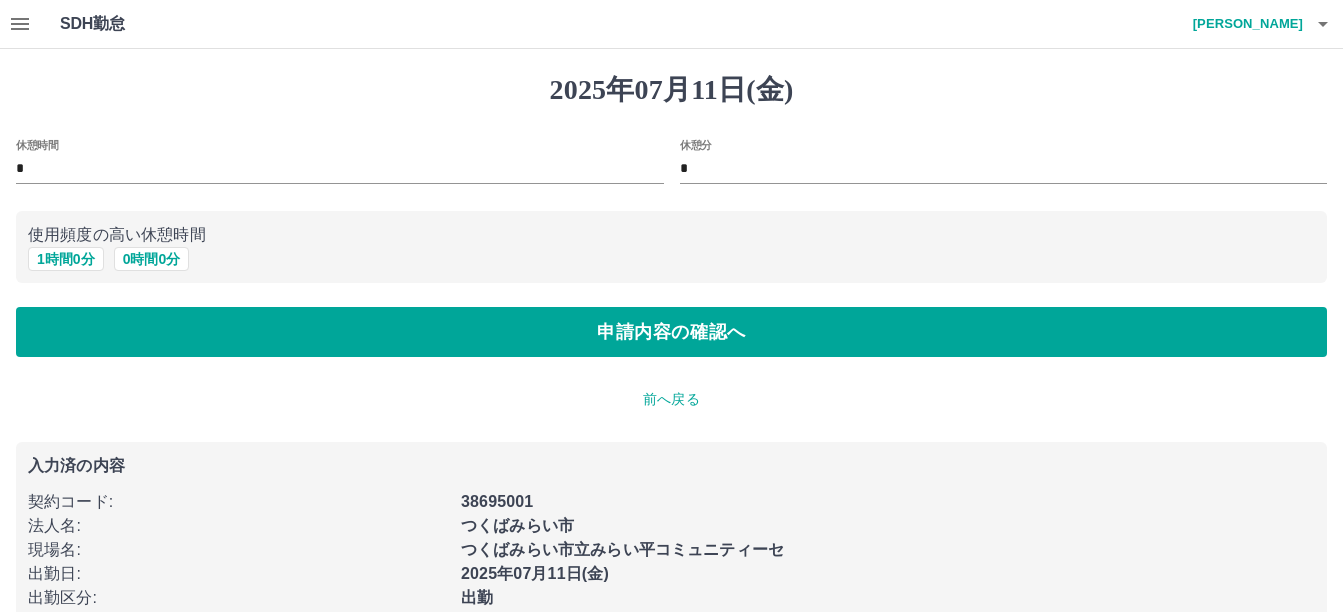 scroll, scrollTop: 86, scrollLeft: 0, axis: vertical 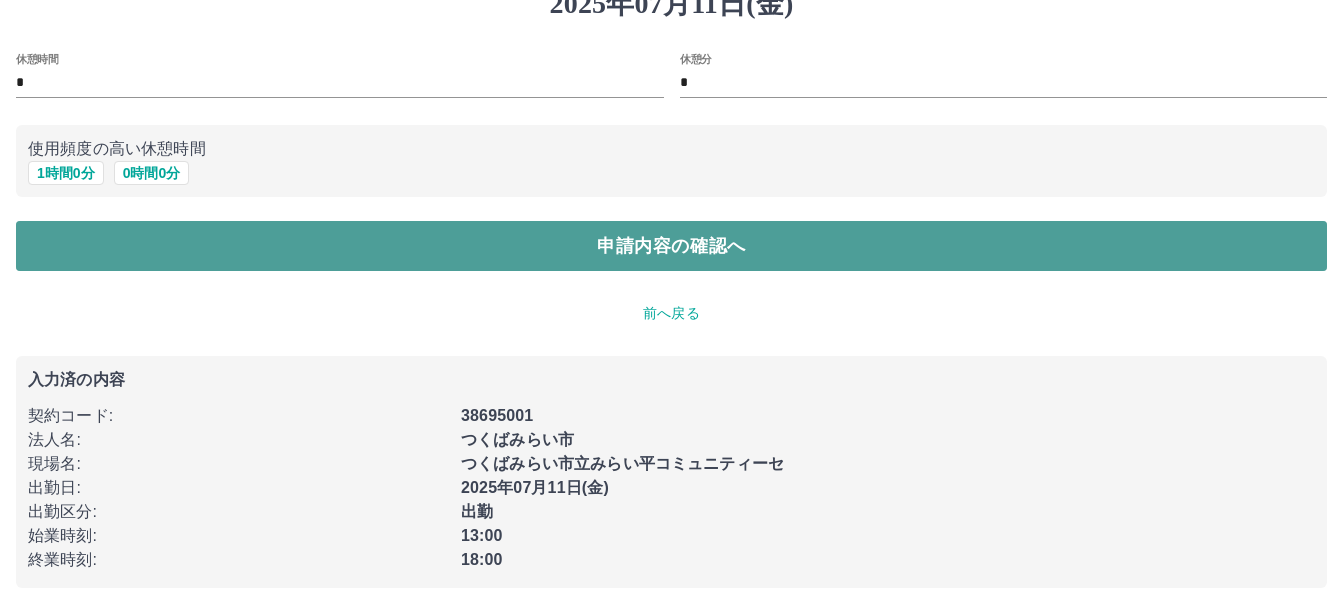 click on "申請内容の確認へ" at bounding box center (671, 246) 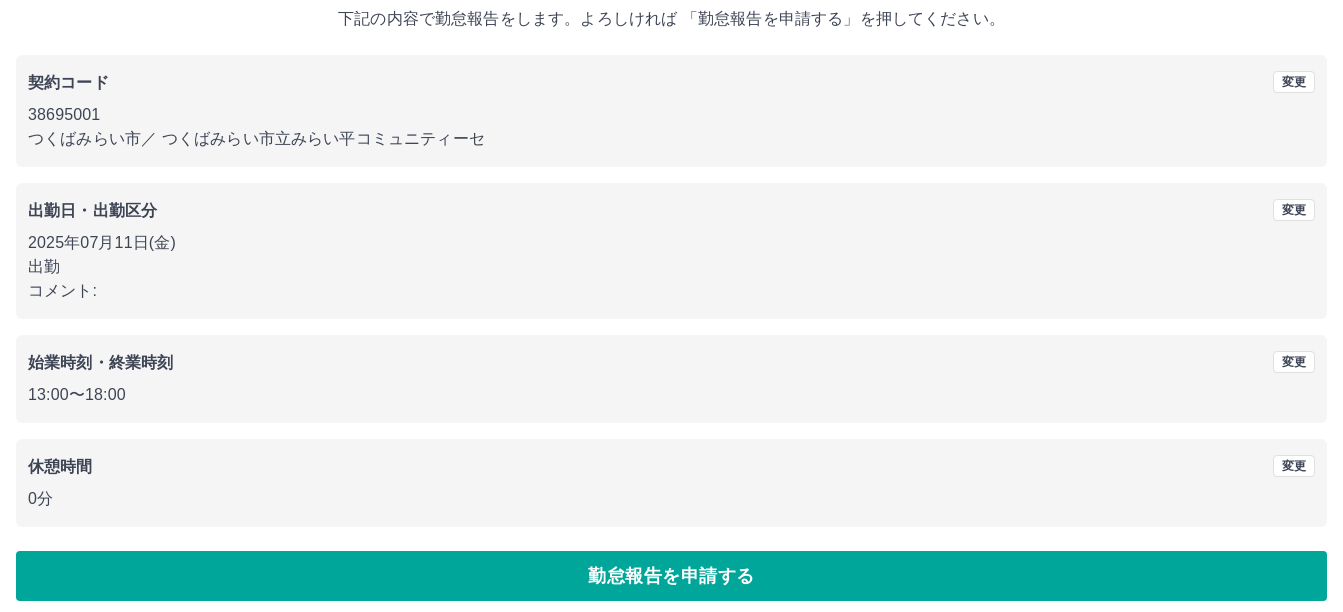 scroll, scrollTop: 137, scrollLeft: 0, axis: vertical 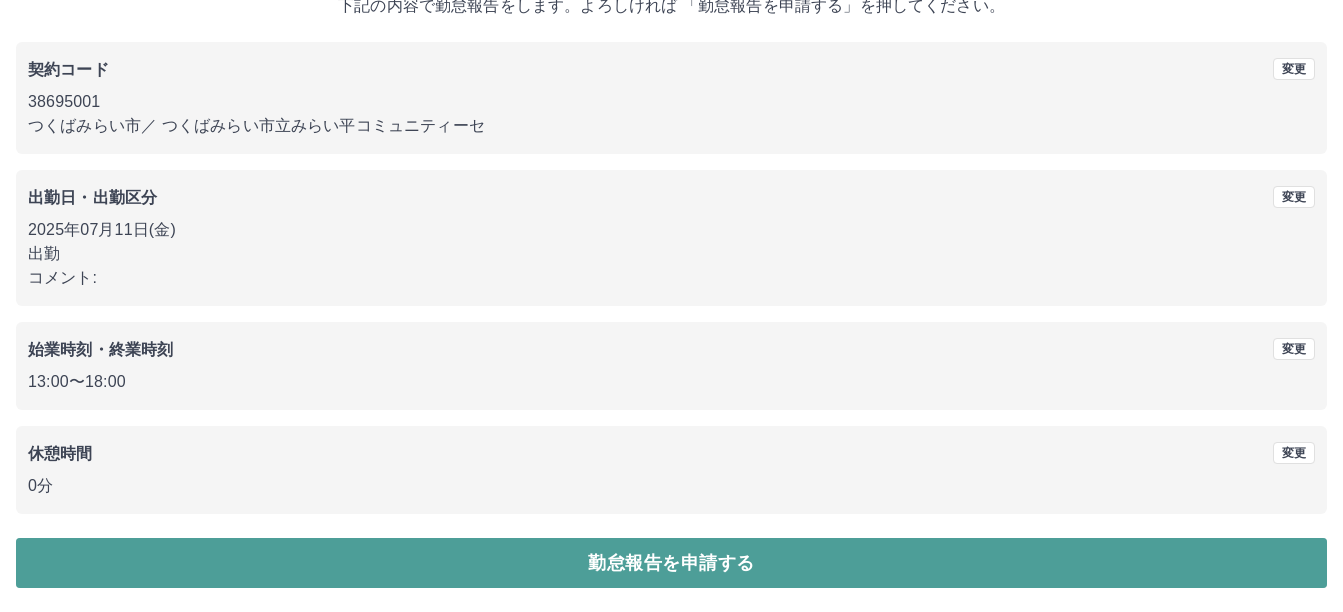click on "勤怠報告を申請する" at bounding box center (671, 563) 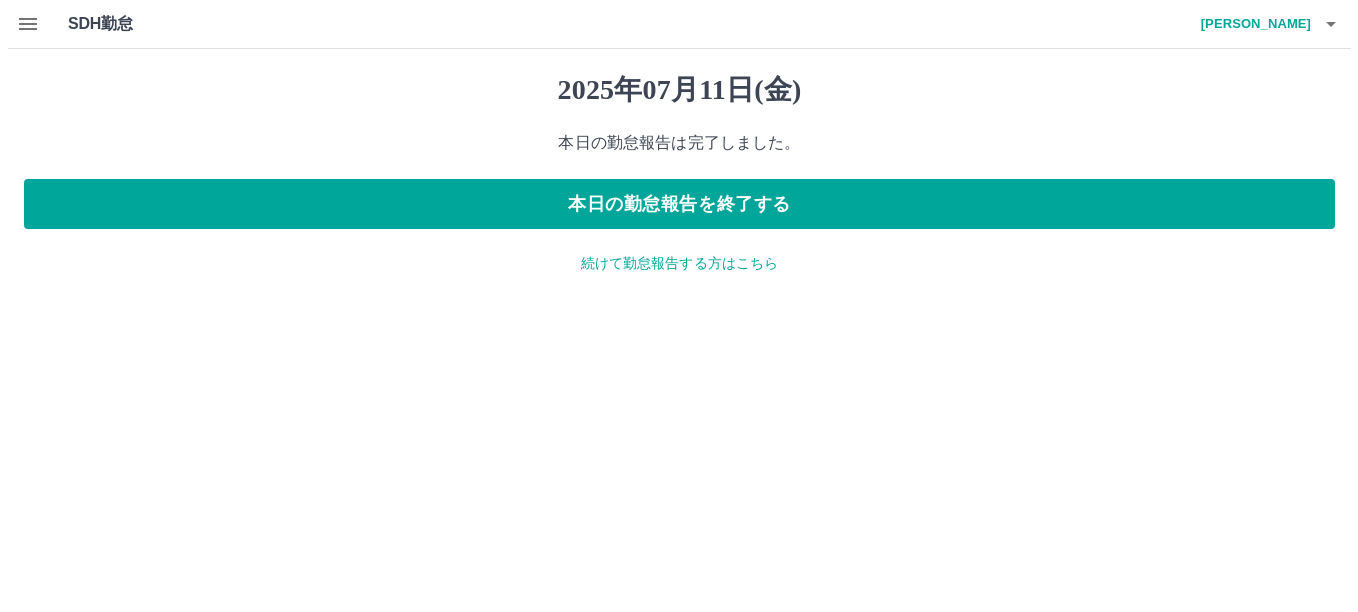 scroll, scrollTop: 0, scrollLeft: 0, axis: both 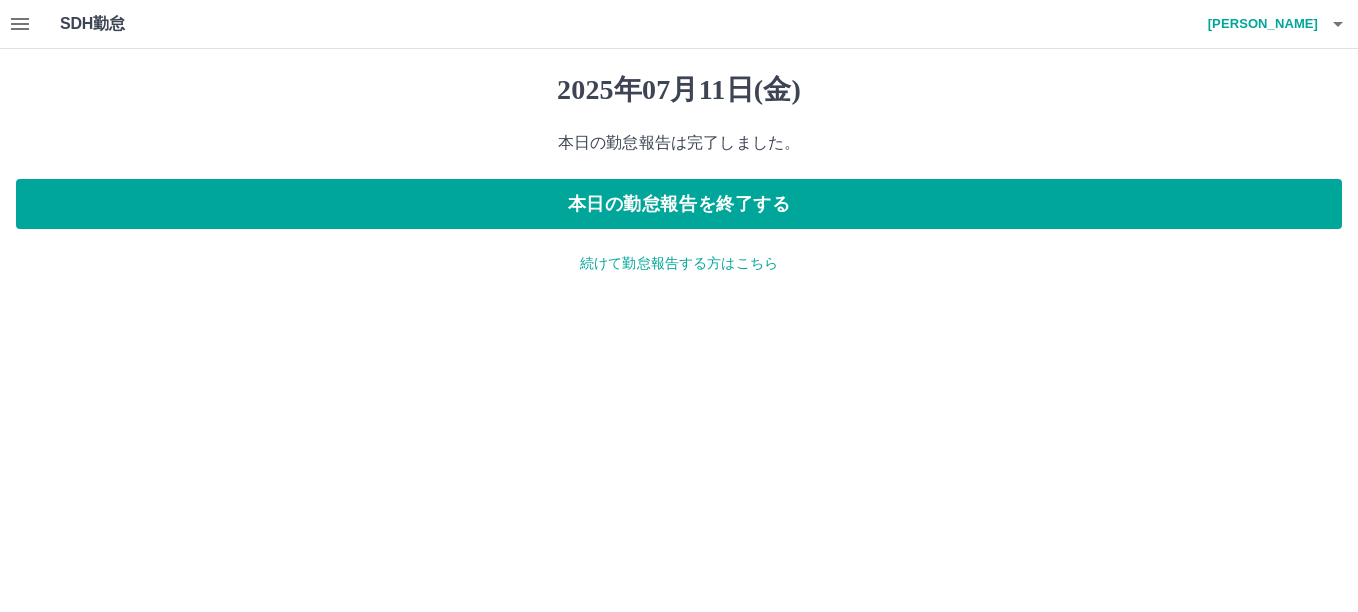 click on "SDH勤怠 近藤　赫文 2025年07月11日(金) 本日の勤怠報告は完了しました。 本日の勤怠報告を終了する 続けて勤怠報告する方はこちら SDH勤怠" at bounding box center [679, 149] 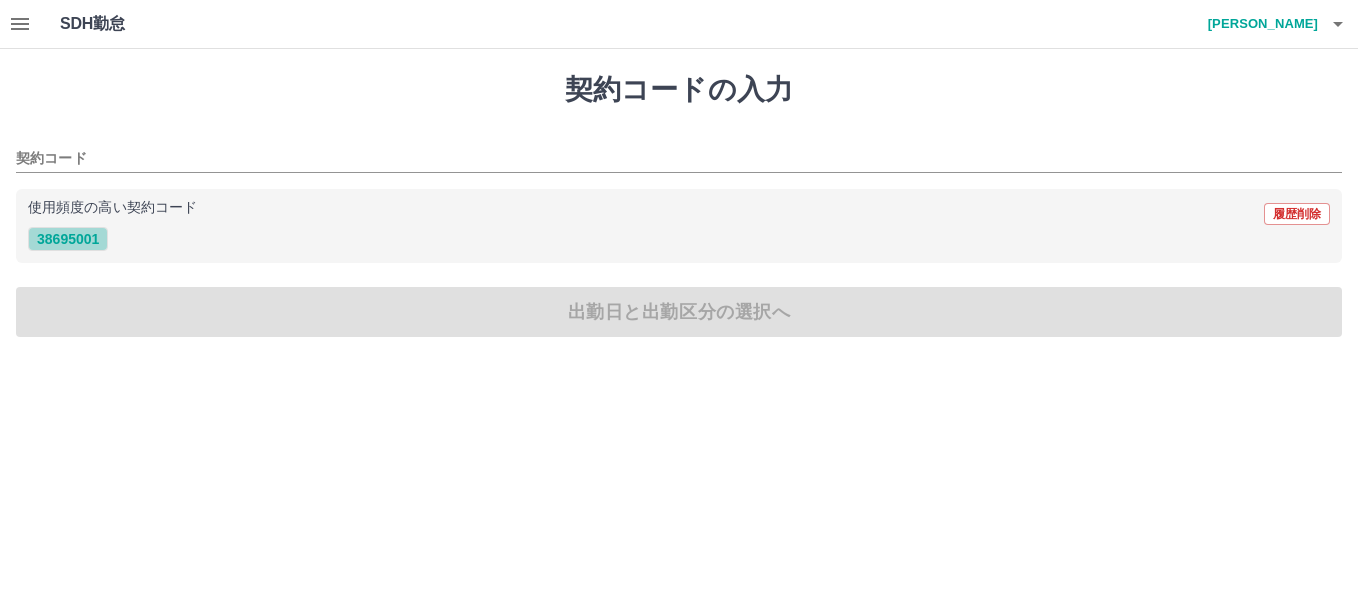 click on "38695001" at bounding box center (68, 239) 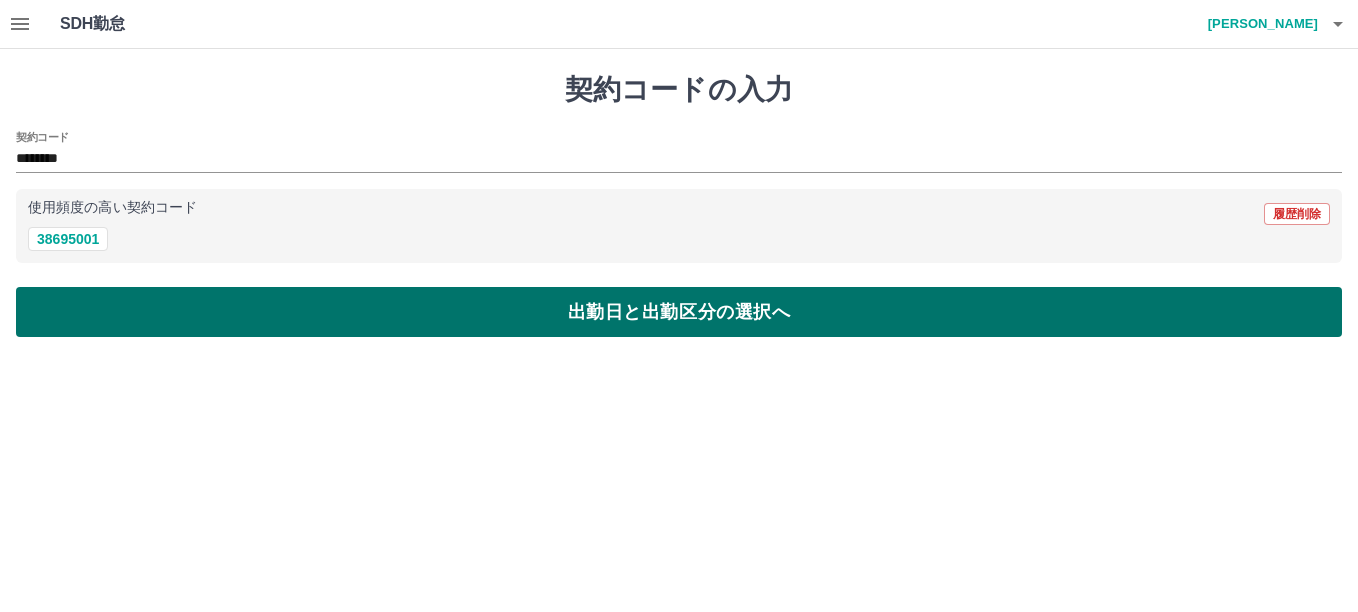 click on "出勤日と出勤区分の選択へ" at bounding box center (679, 312) 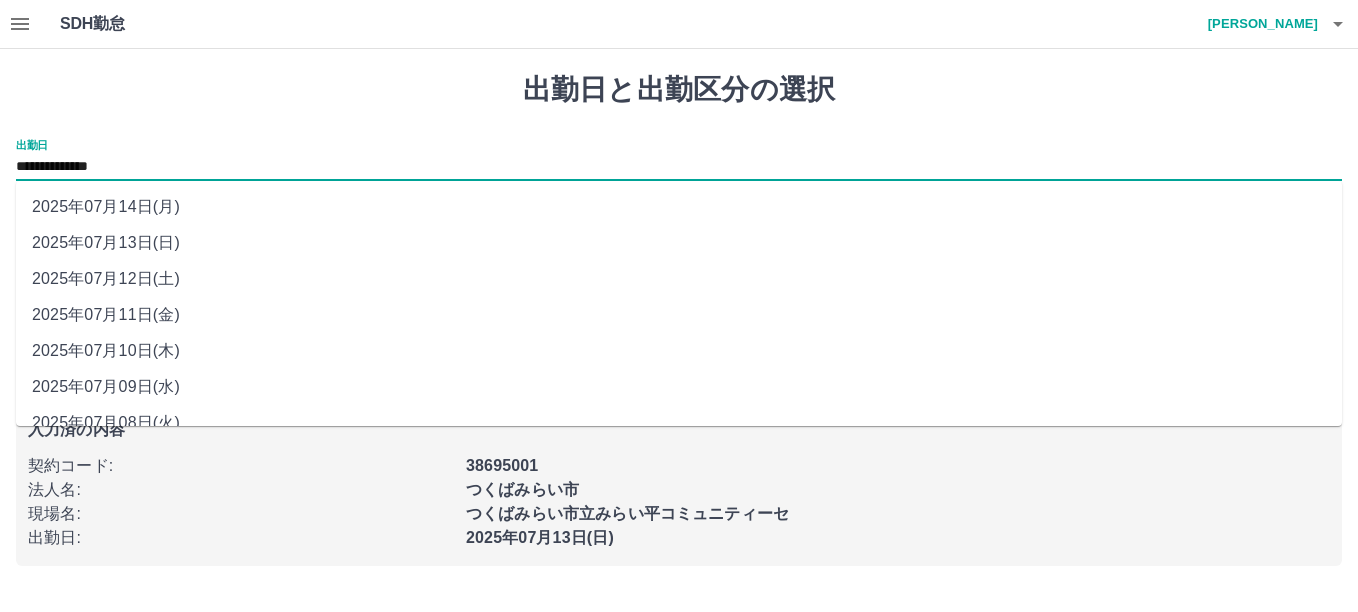 click on "**********" at bounding box center (679, 167) 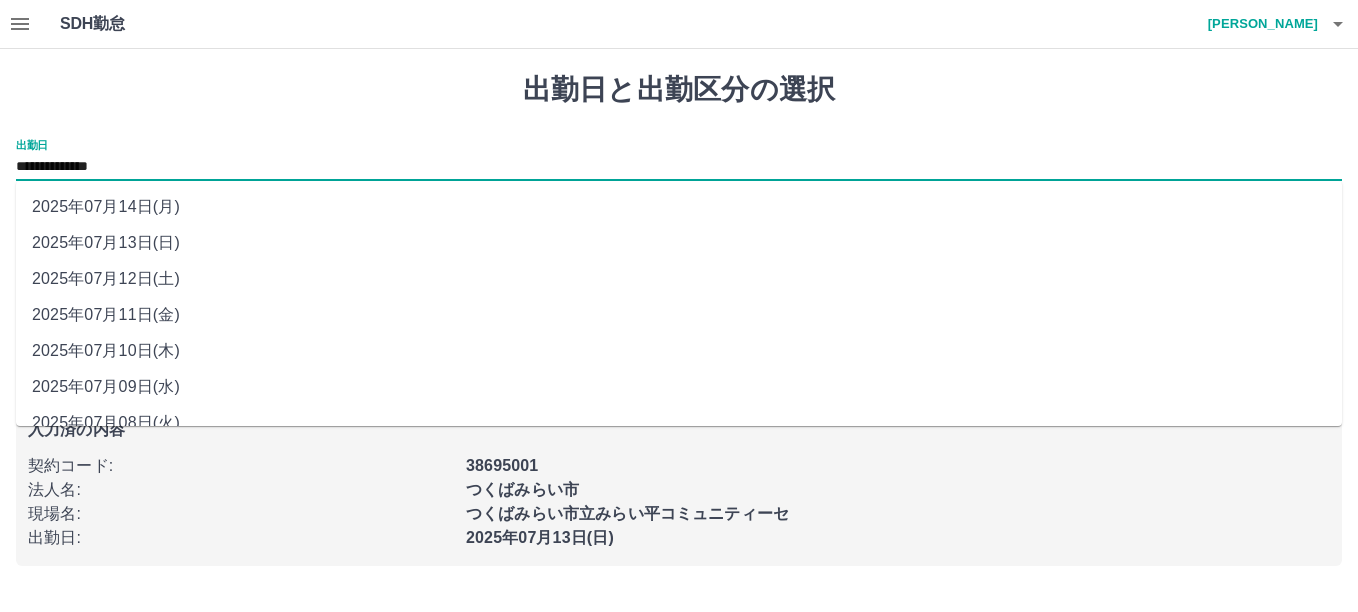 drag, startPoint x: 133, startPoint y: 175, endPoint x: 144, endPoint y: 271, distance: 96.62815 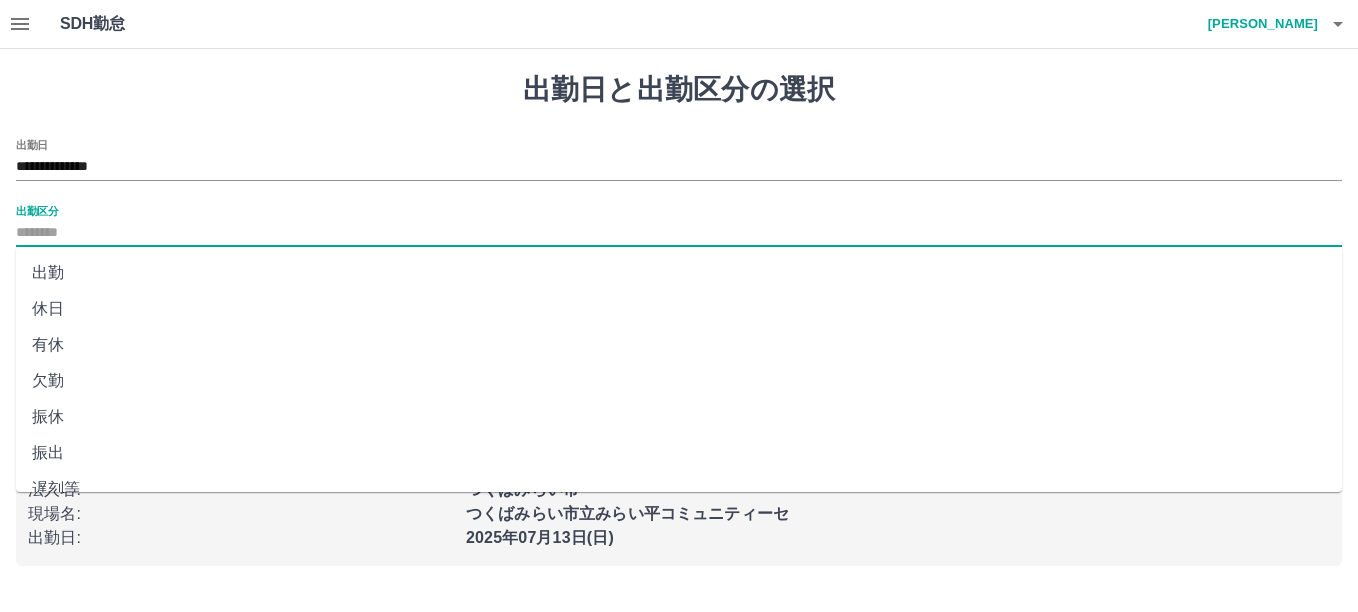 click on "出勤区分" at bounding box center [679, 233] 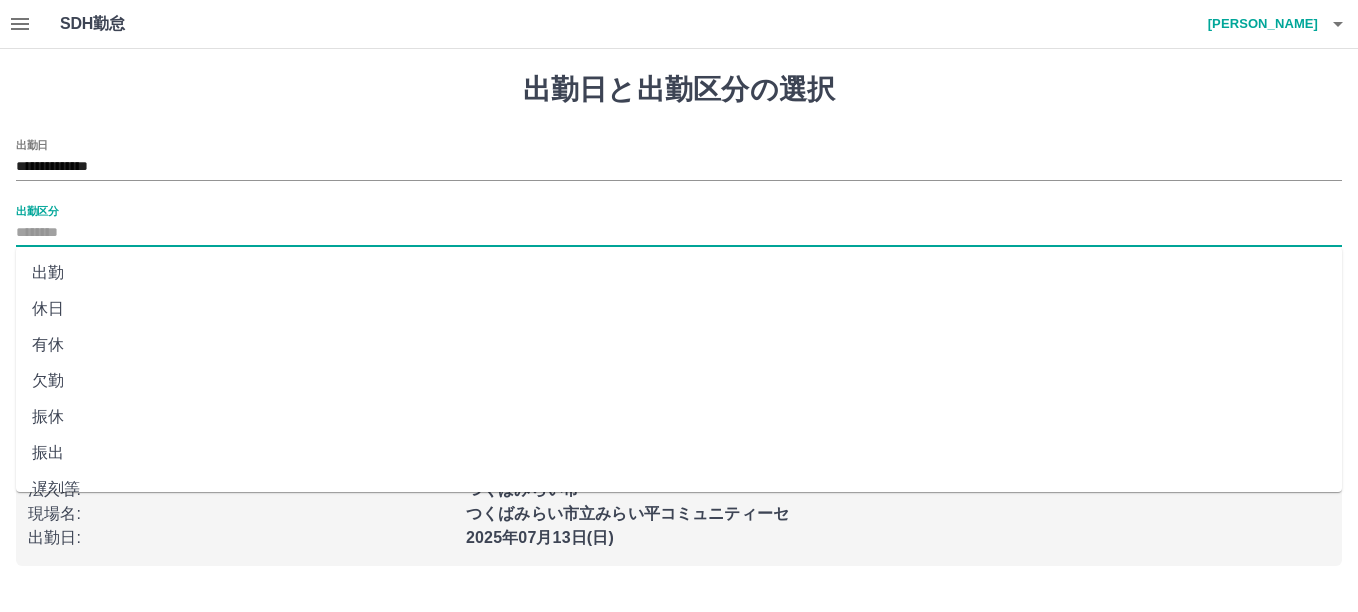 click on "休日" at bounding box center [679, 309] 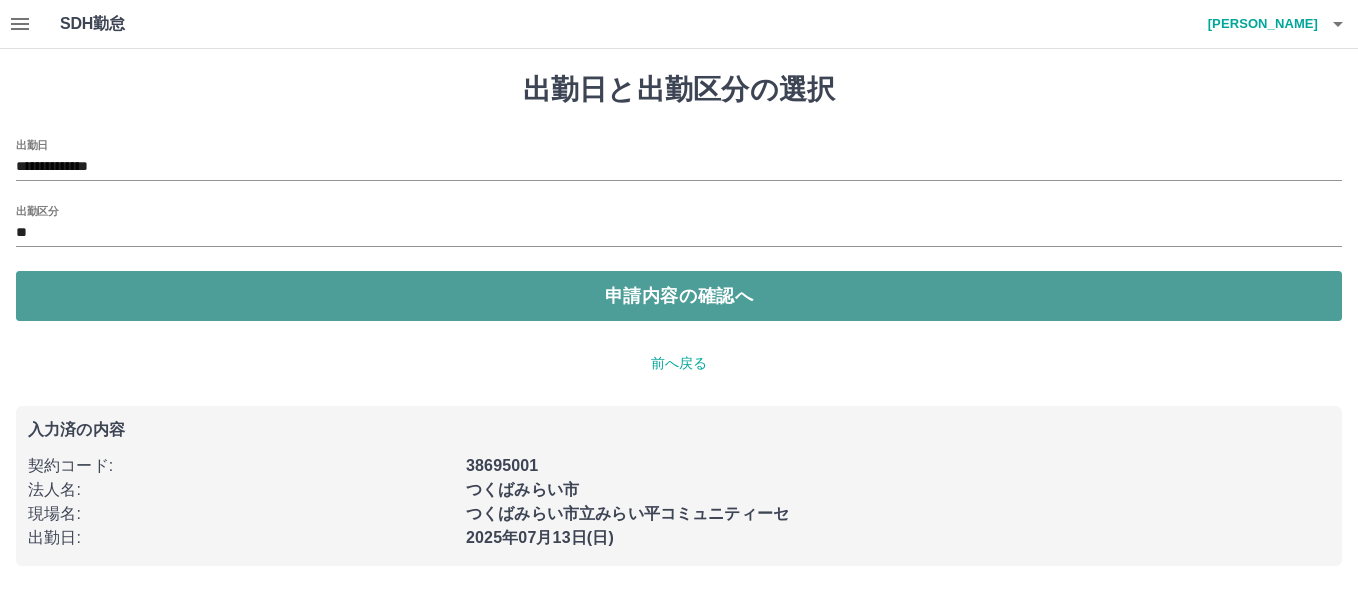 click on "申請内容の確認へ" at bounding box center [679, 296] 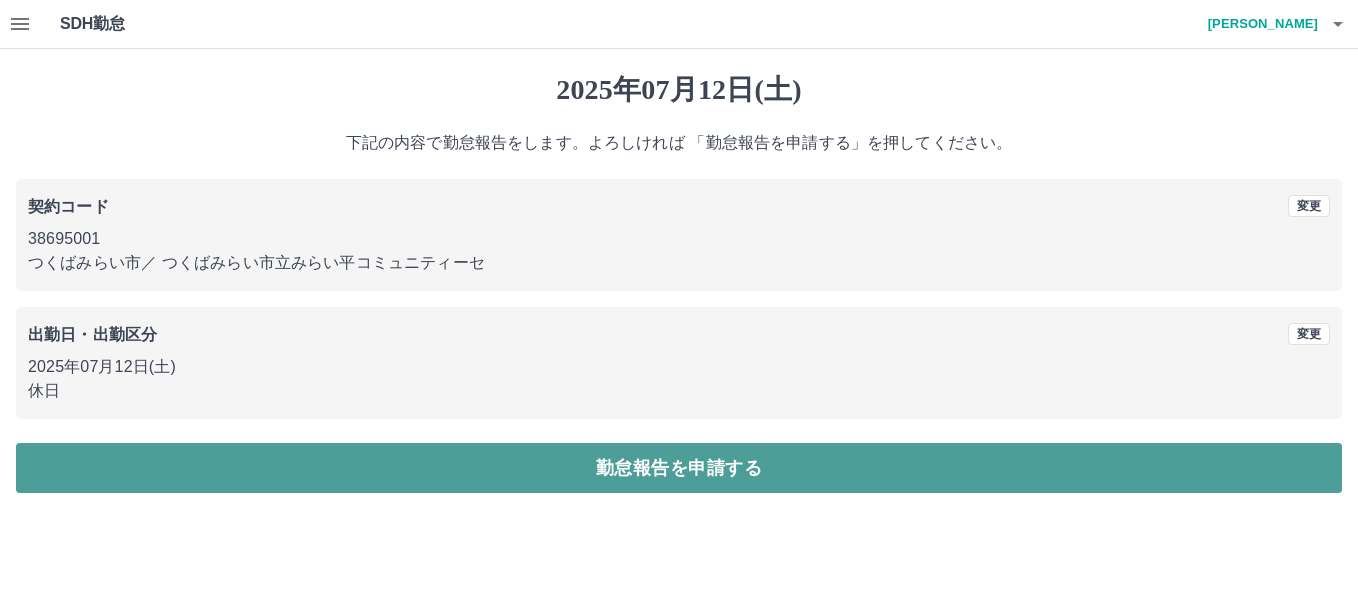 click on "勤怠報告を申請する" at bounding box center [679, 468] 